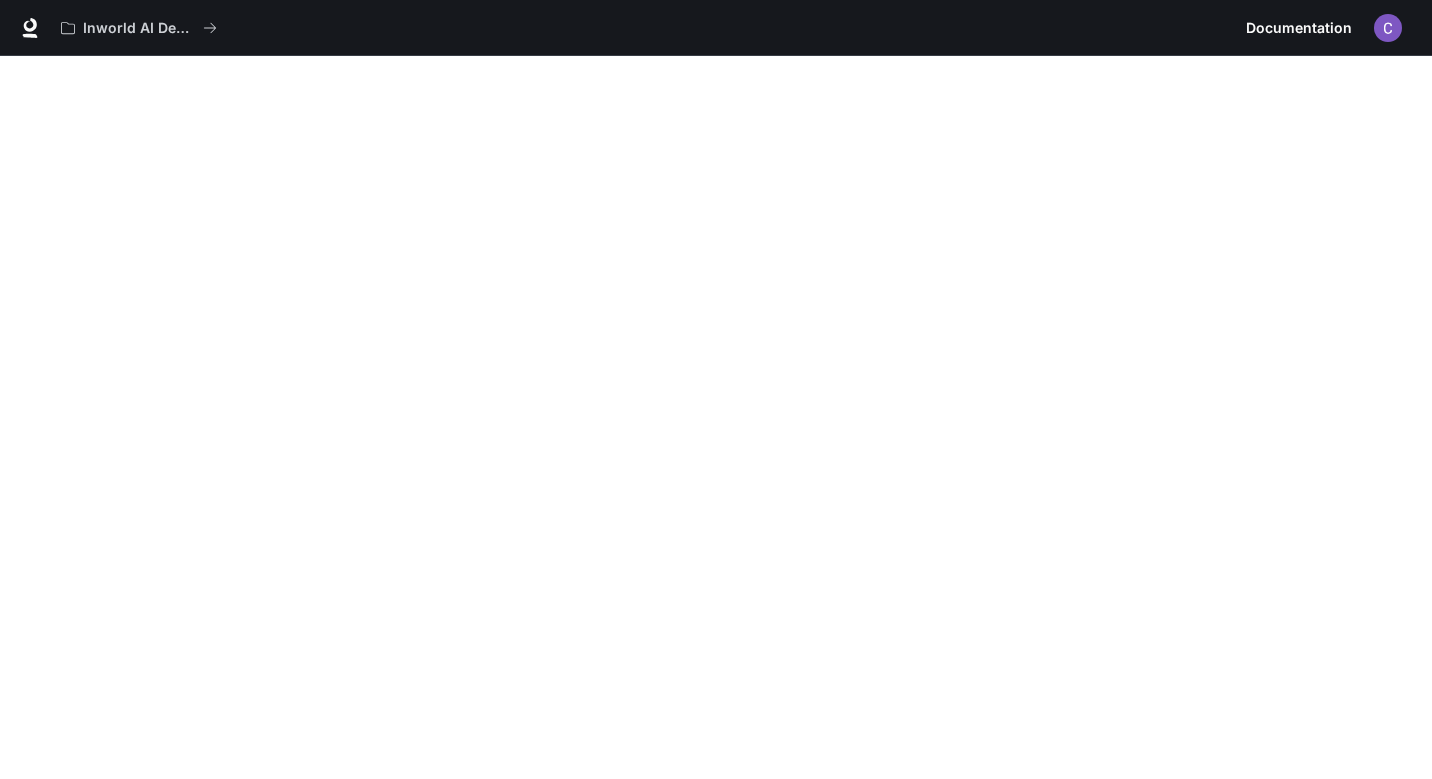 scroll, scrollTop: 0, scrollLeft: 0, axis: both 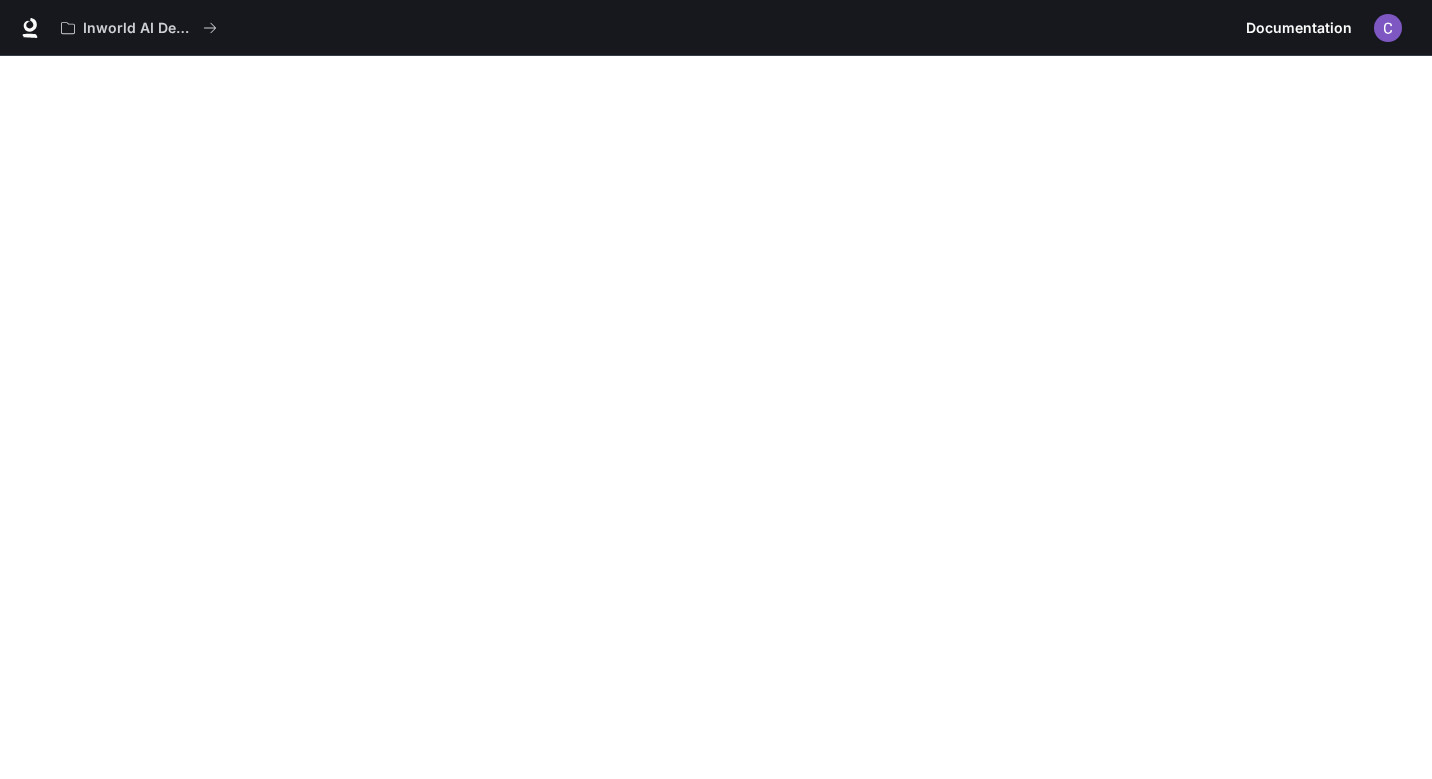 click on "Documentation" at bounding box center (1299, 28) 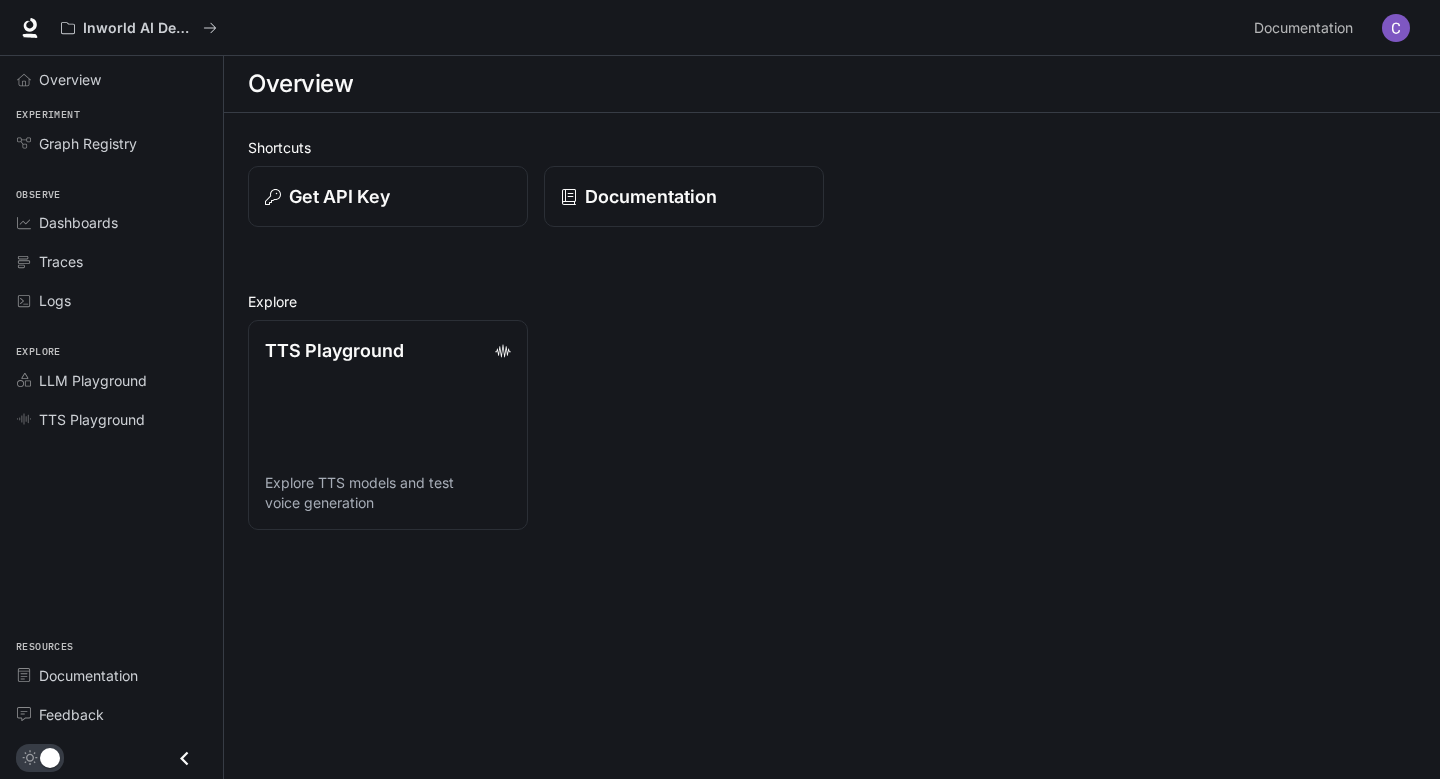 scroll, scrollTop: 0, scrollLeft: 0, axis: both 